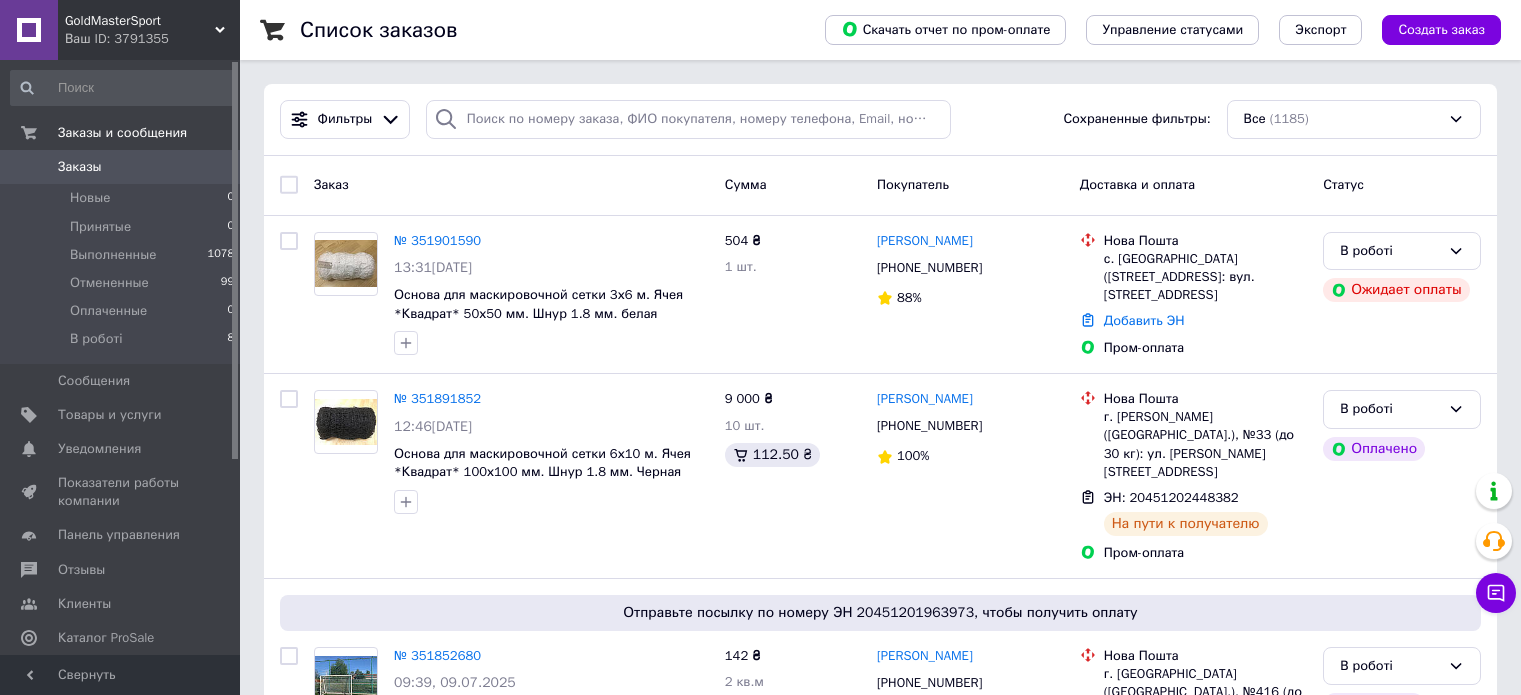 scroll, scrollTop: 0, scrollLeft: 0, axis: both 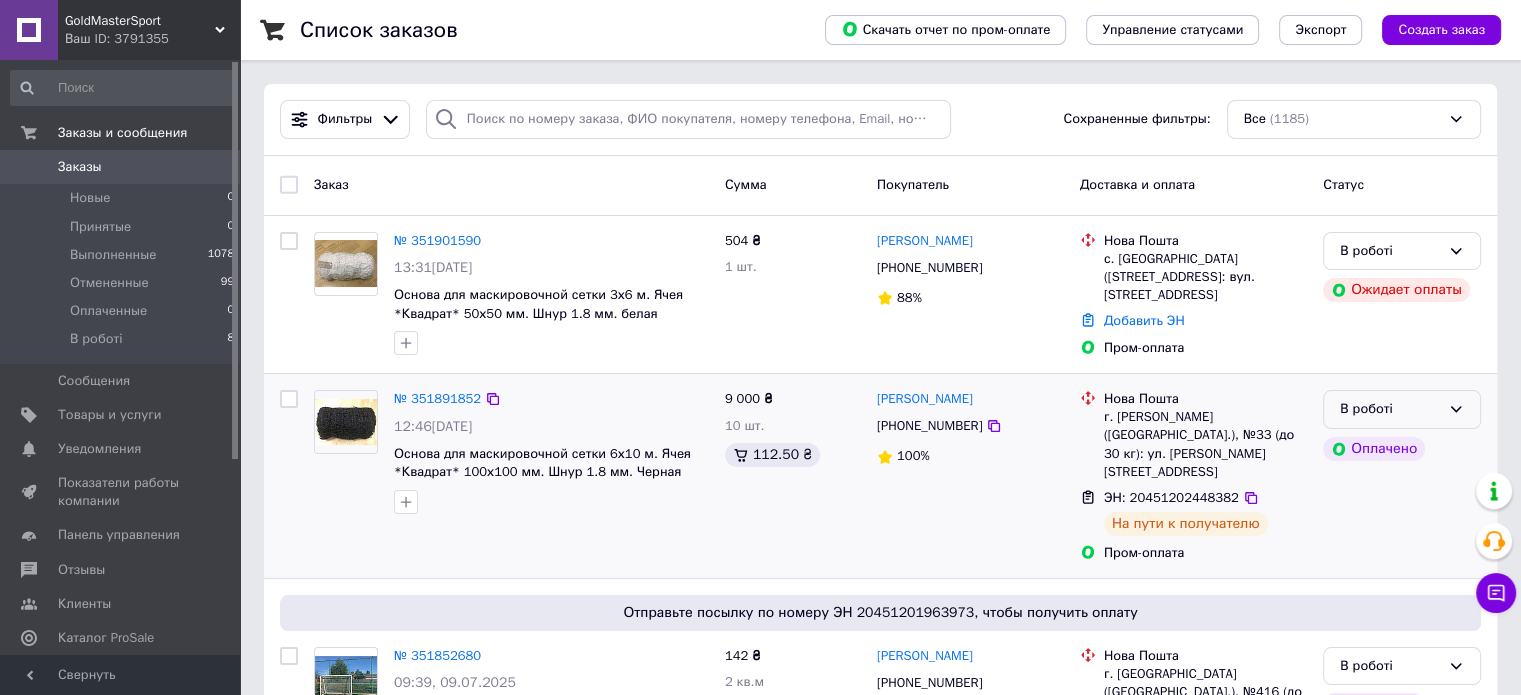 click on "В роботі" at bounding box center (1390, 409) 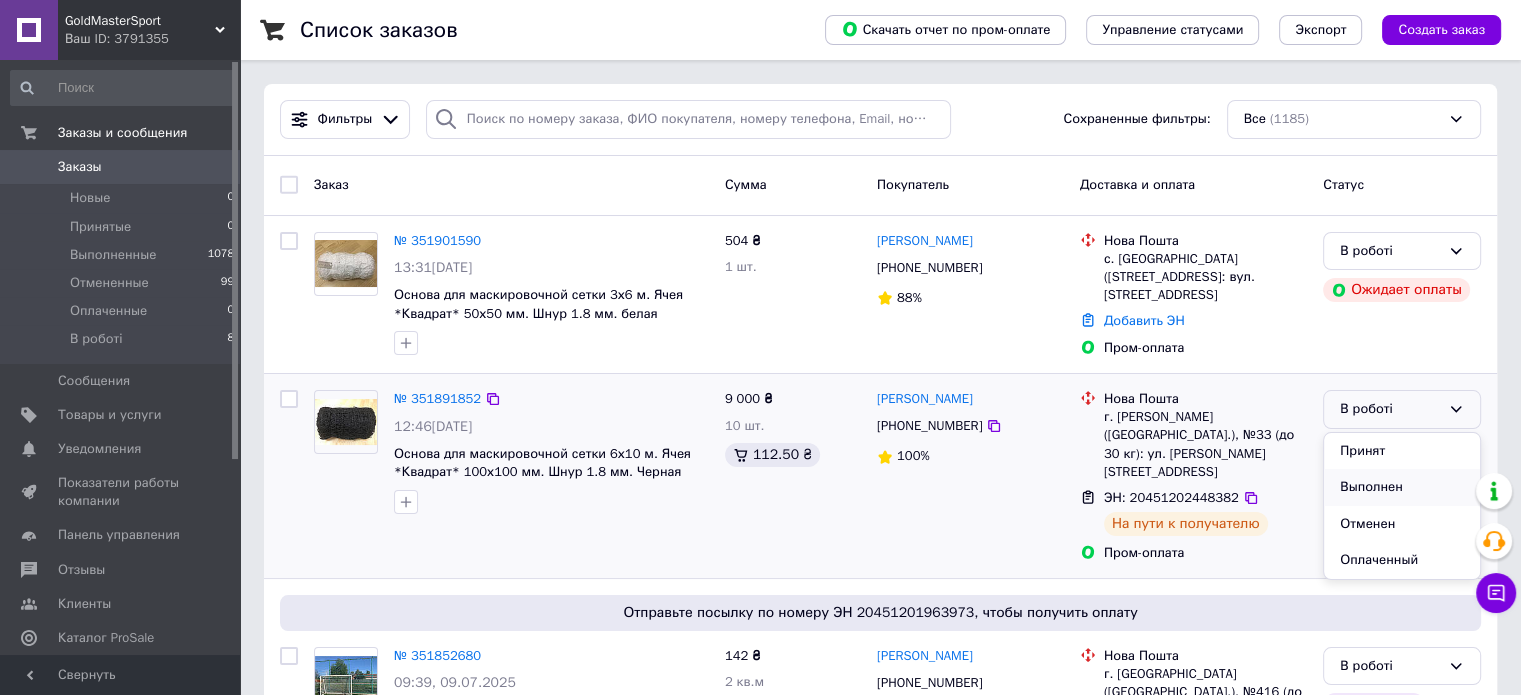 click on "Выполнен" at bounding box center [1402, 487] 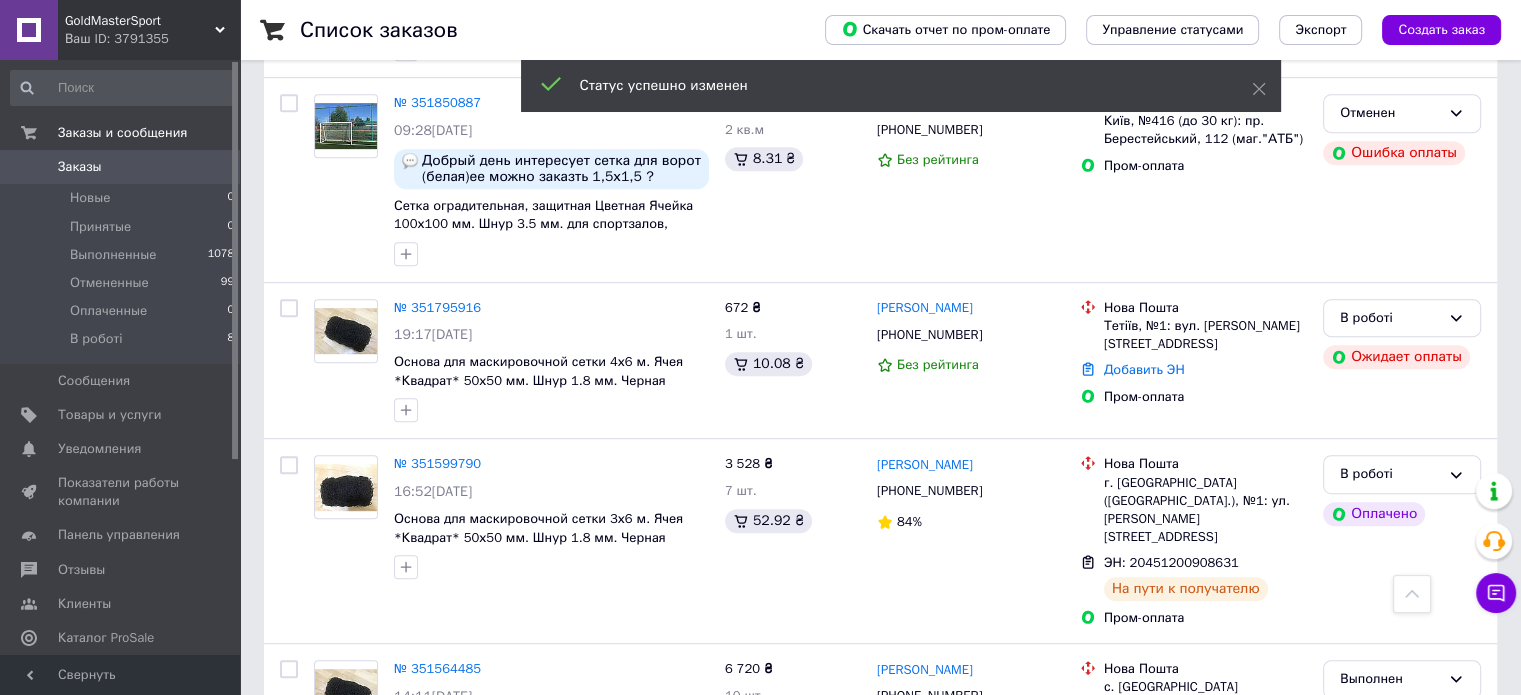 scroll, scrollTop: 900, scrollLeft: 0, axis: vertical 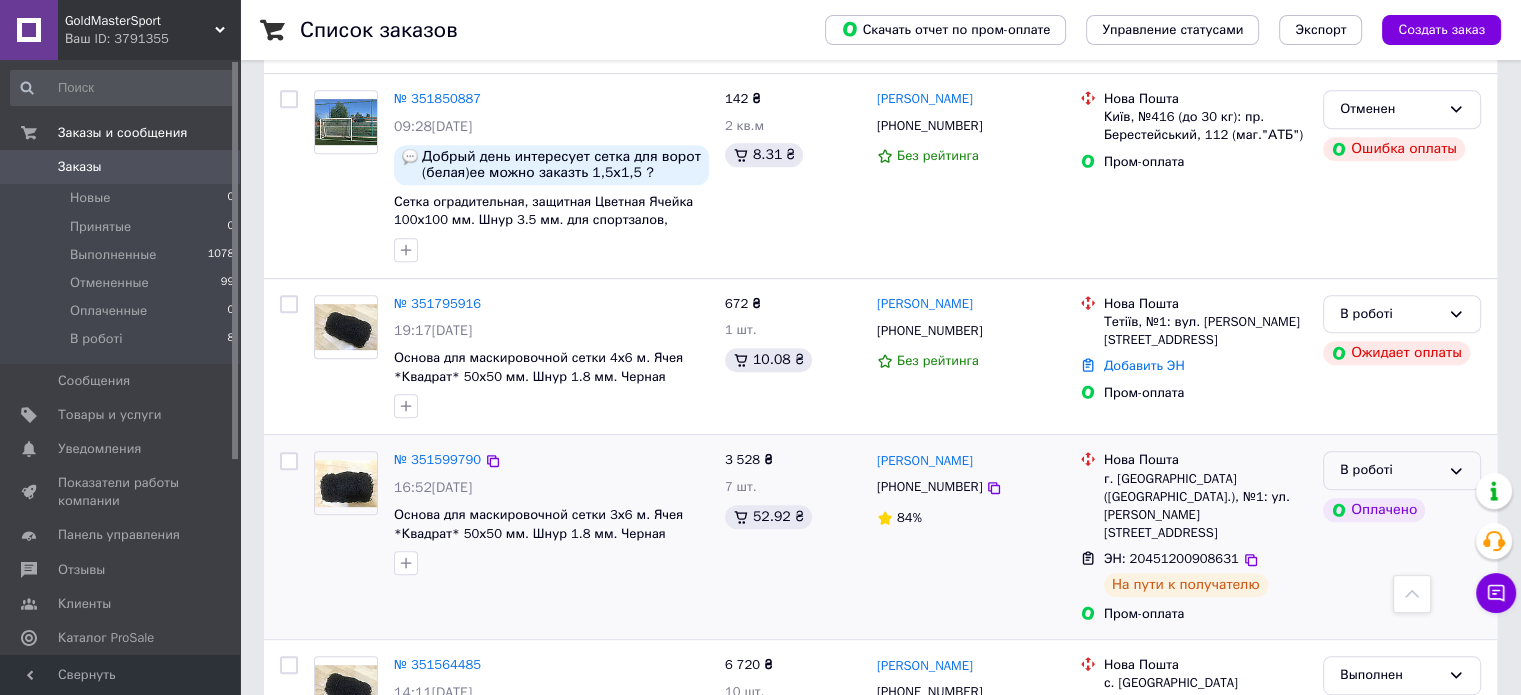 click on "В роботі" at bounding box center (1402, 470) 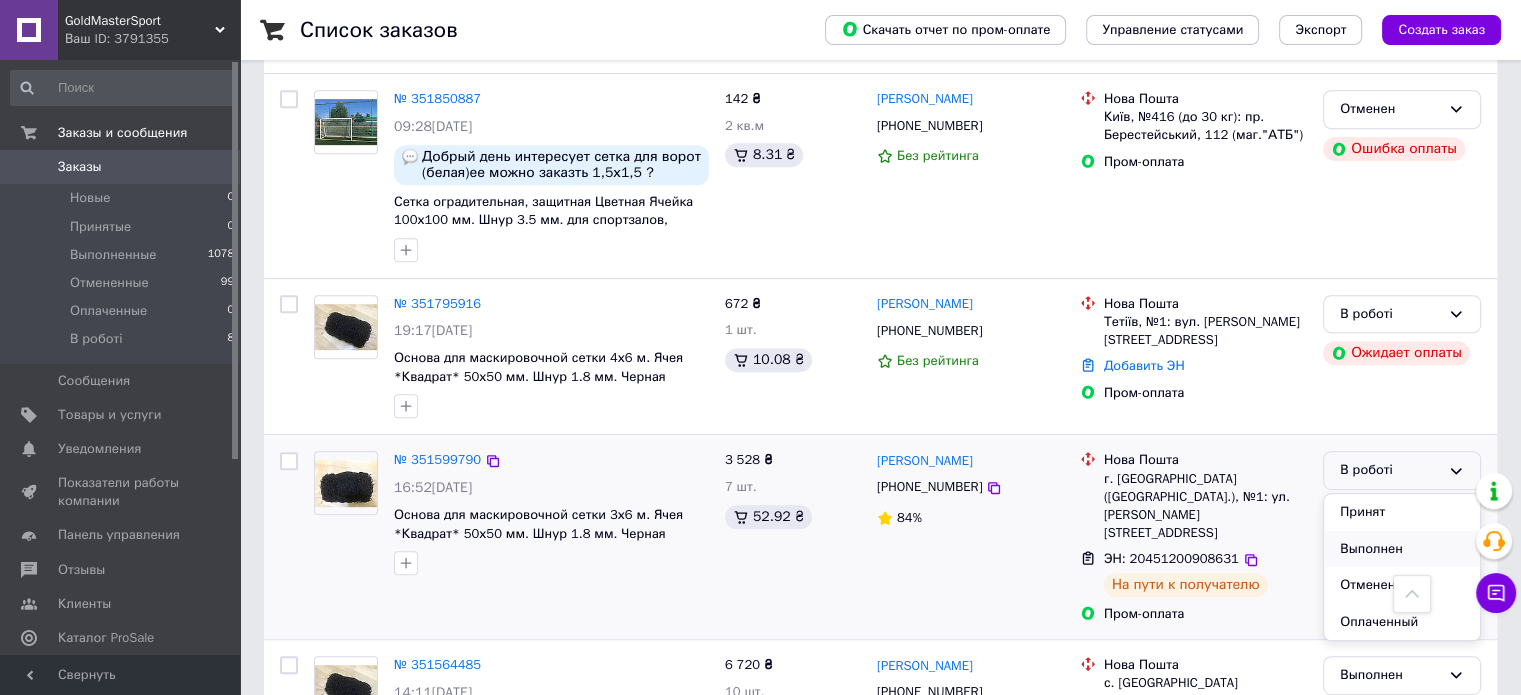 click on "Выполнен" at bounding box center (1402, 549) 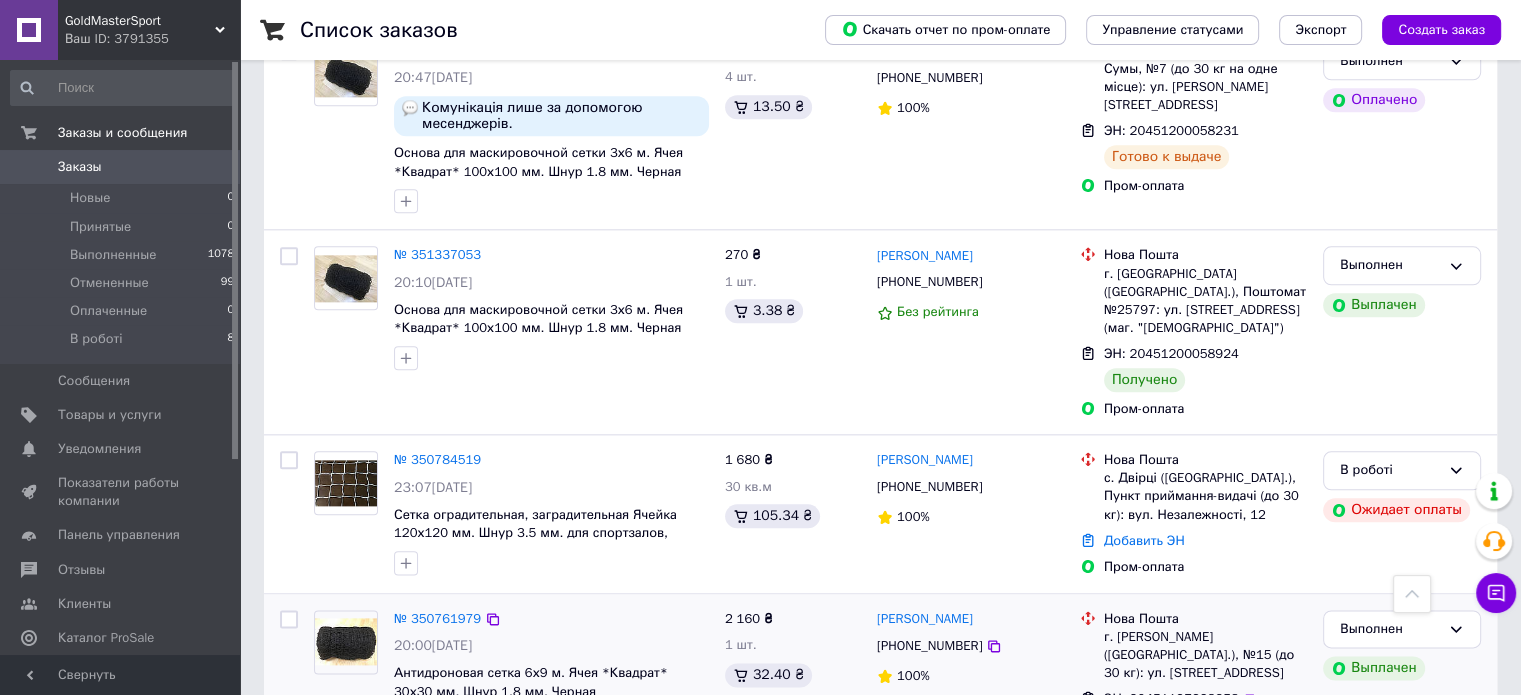 scroll, scrollTop: 2300, scrollLeft: 0, axis: vertical 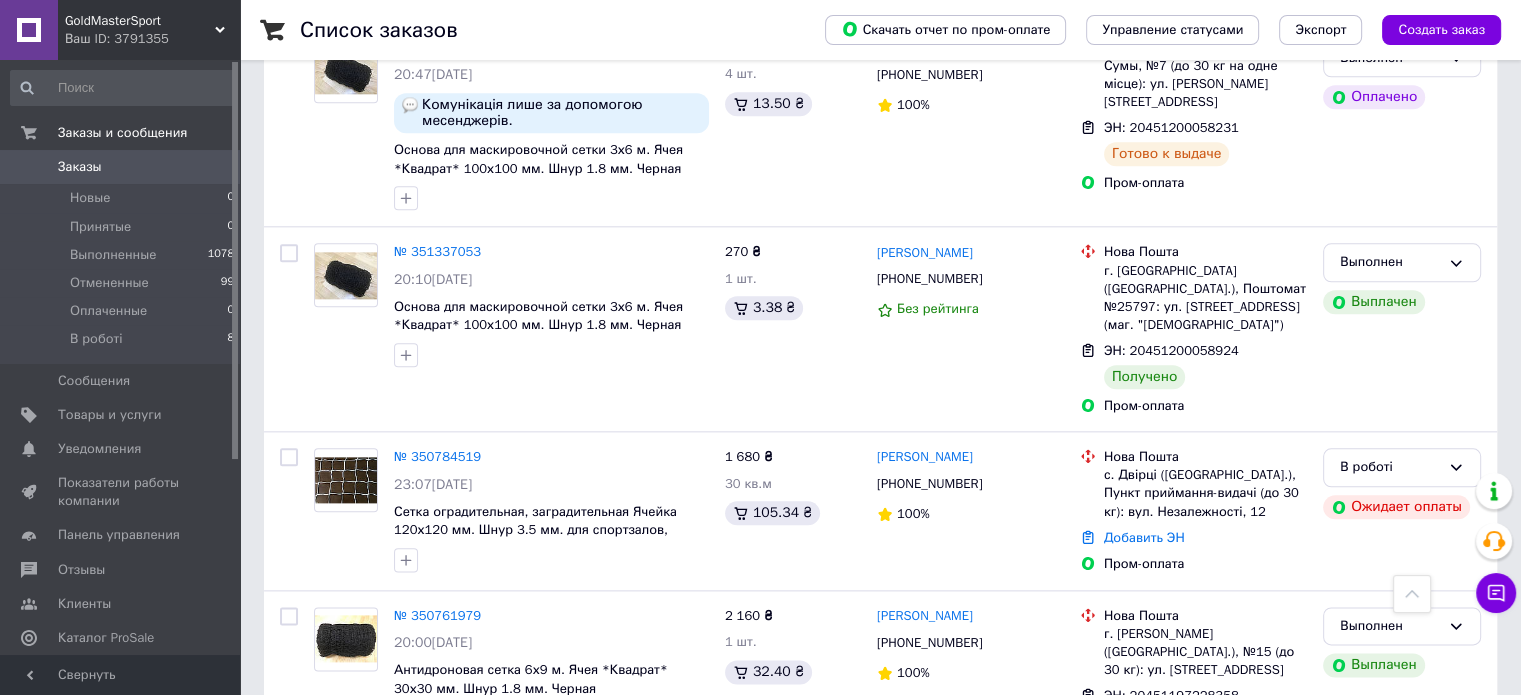 click on "Заказы" at bounding box center (80, 167) 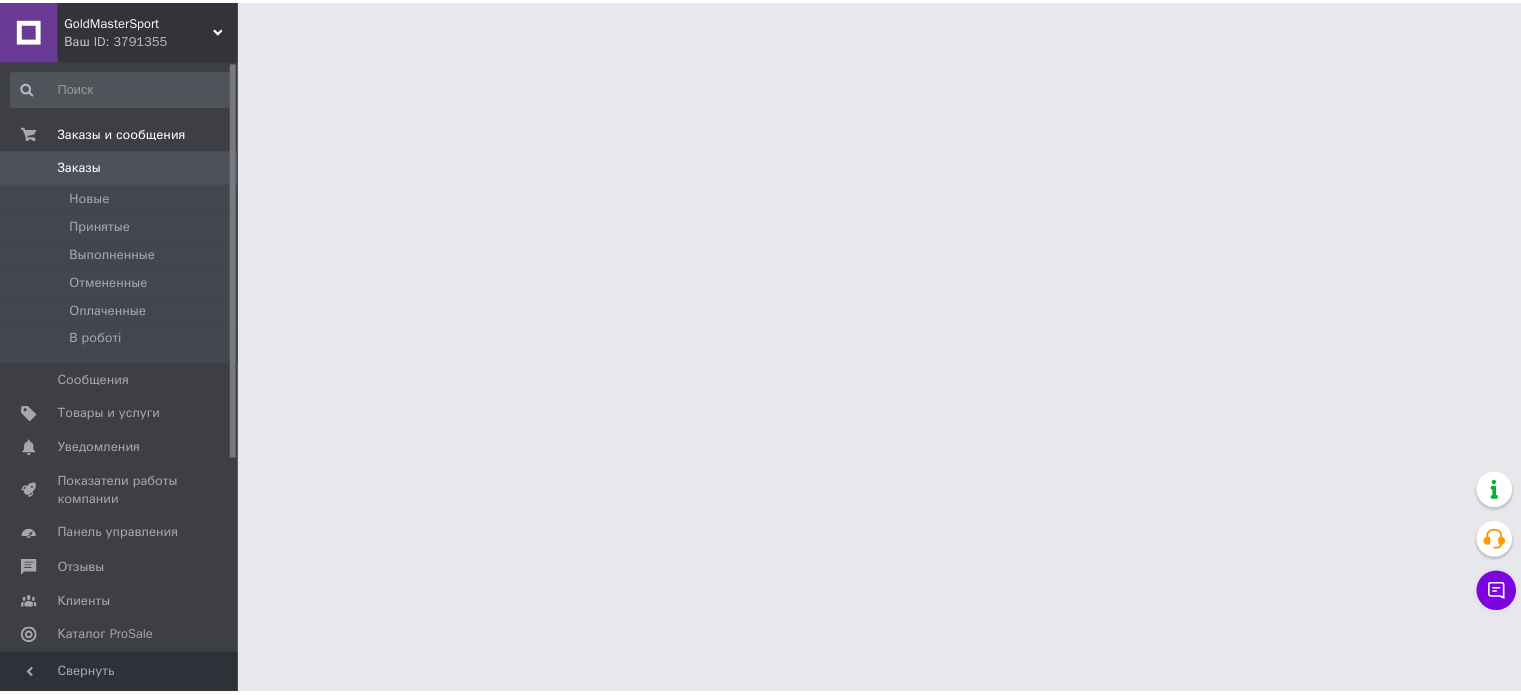 scroll, scrollTop: 0, scrollLeft: 0, axis: both 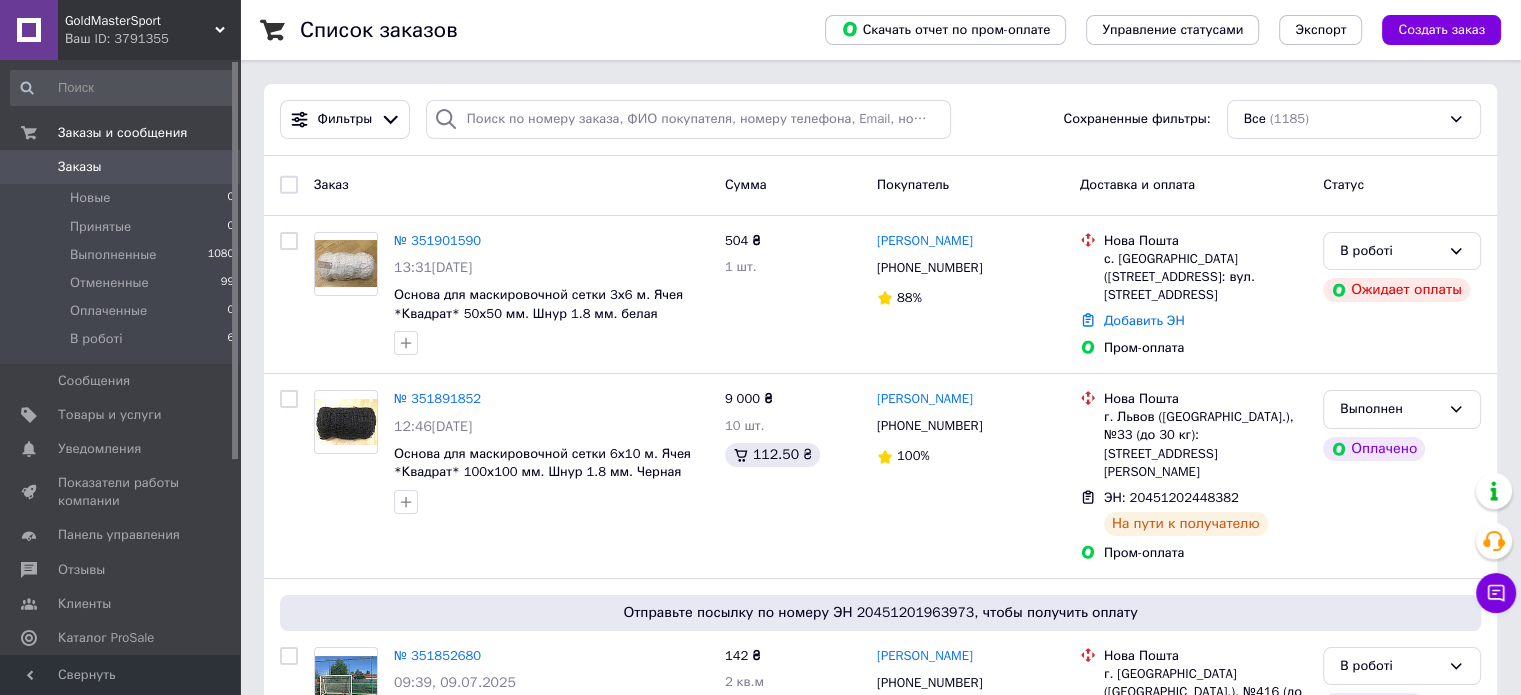 click on "Показатели работы компании" at bounding box center (121, 492) 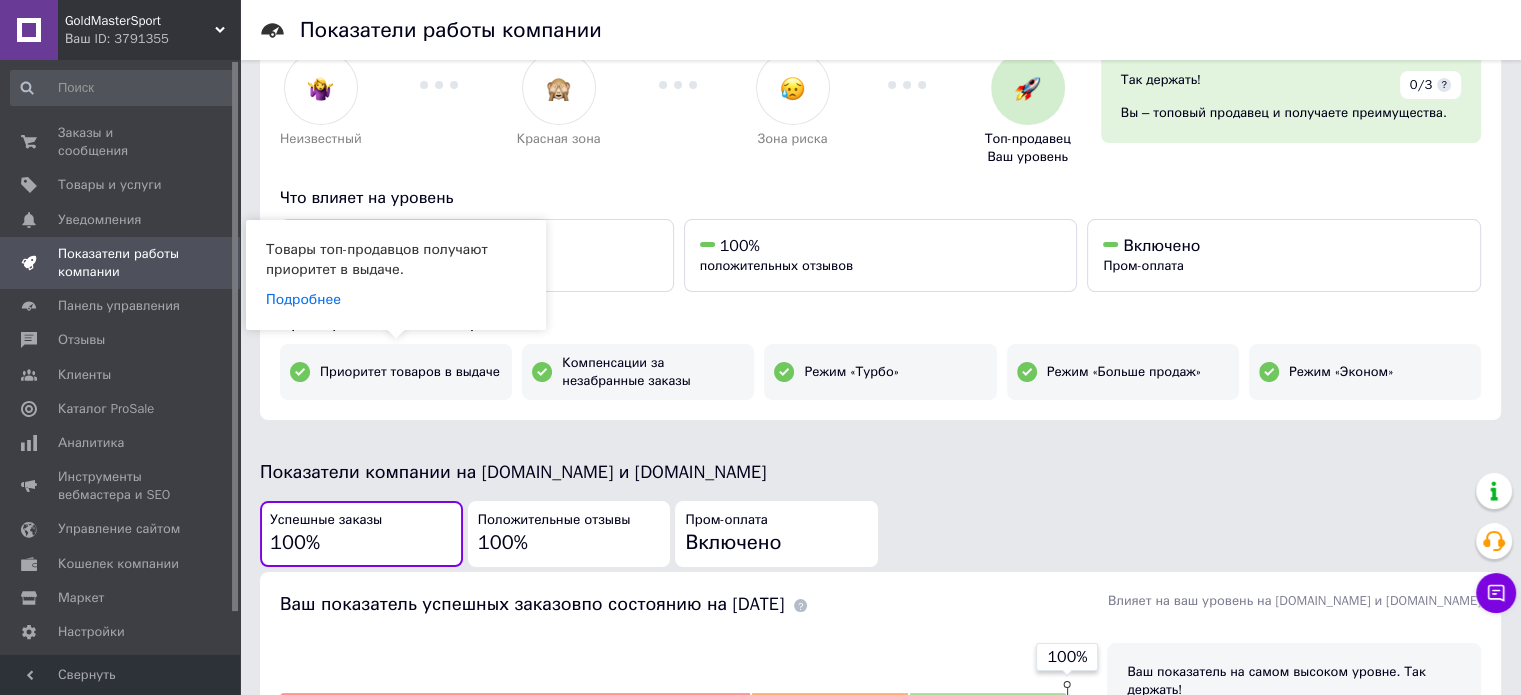 scroll, scrollTop: 75, scrollLeft: 0, axis: vertical 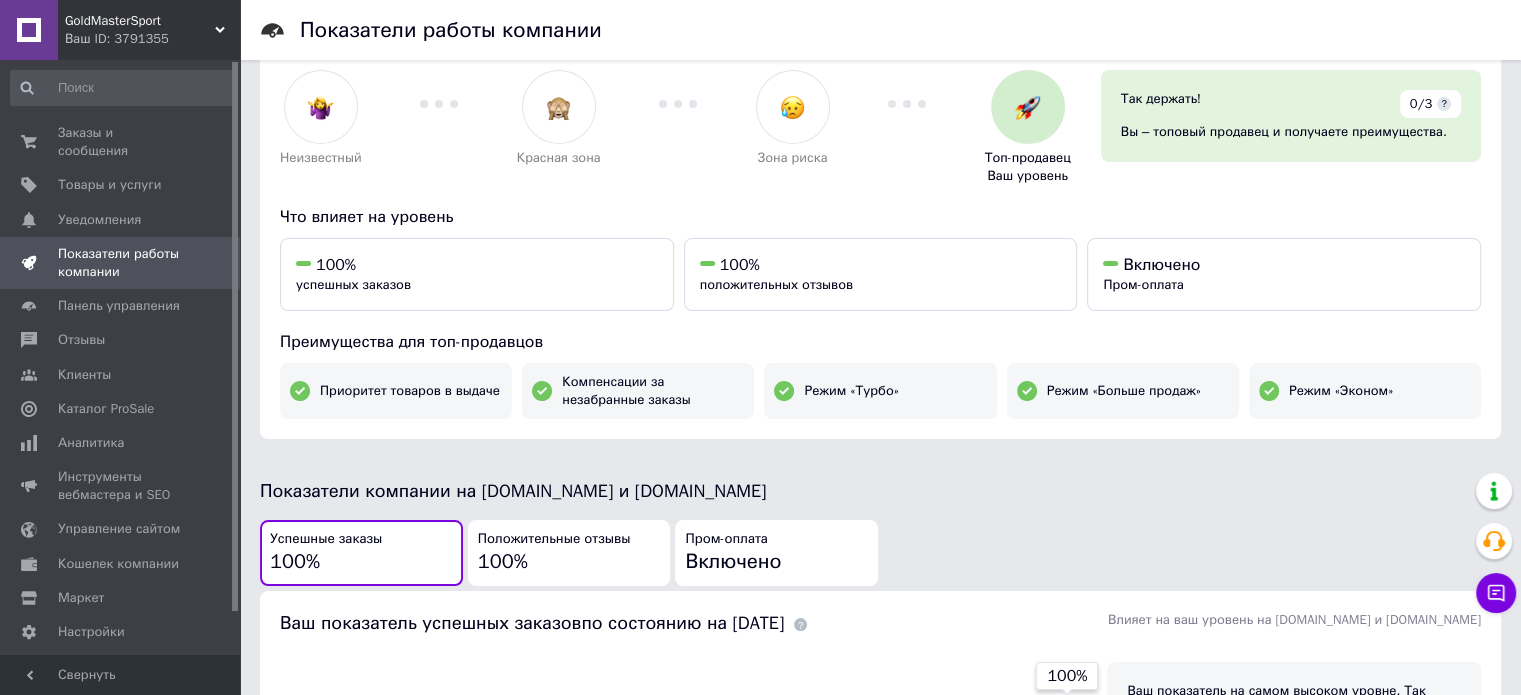 click at bounding box center [29, 30] 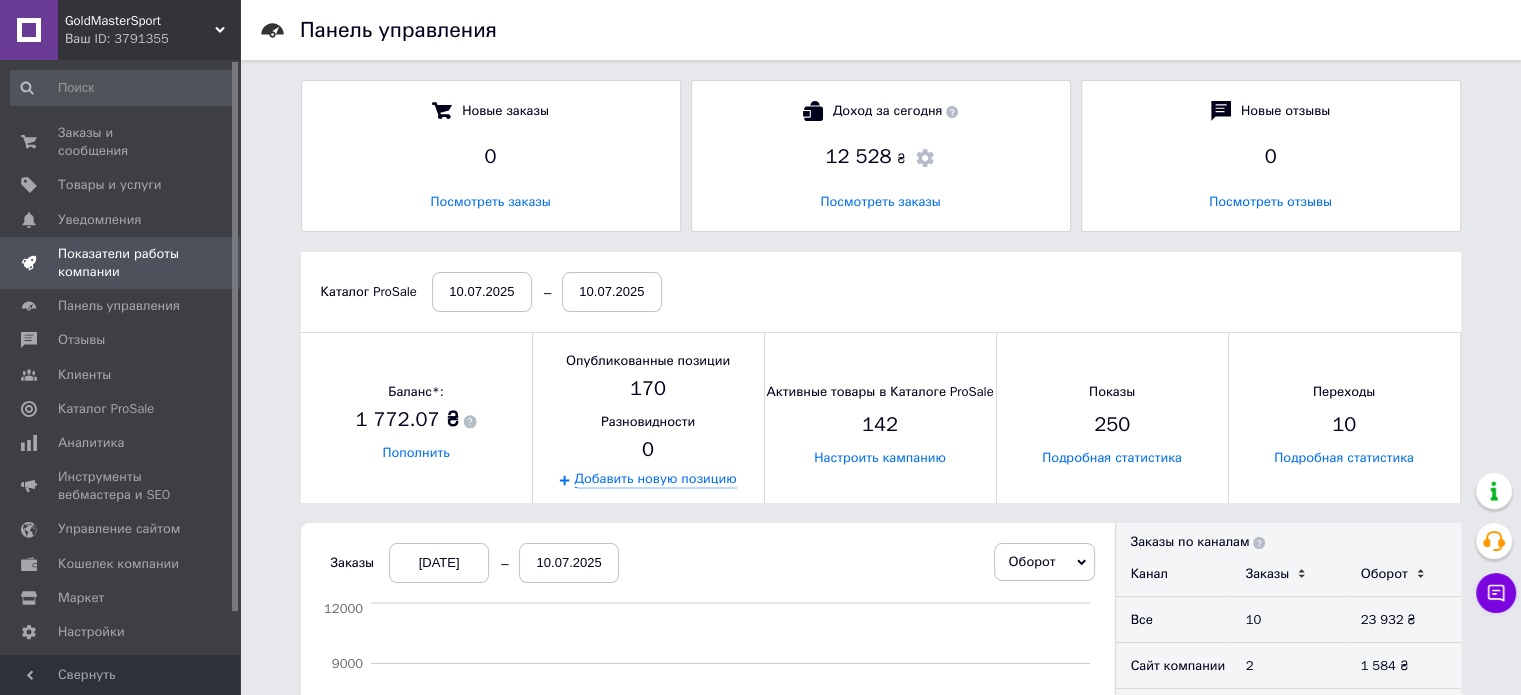 scroll, scrollTop: 40, scrollLeft: 0, axis: vertical 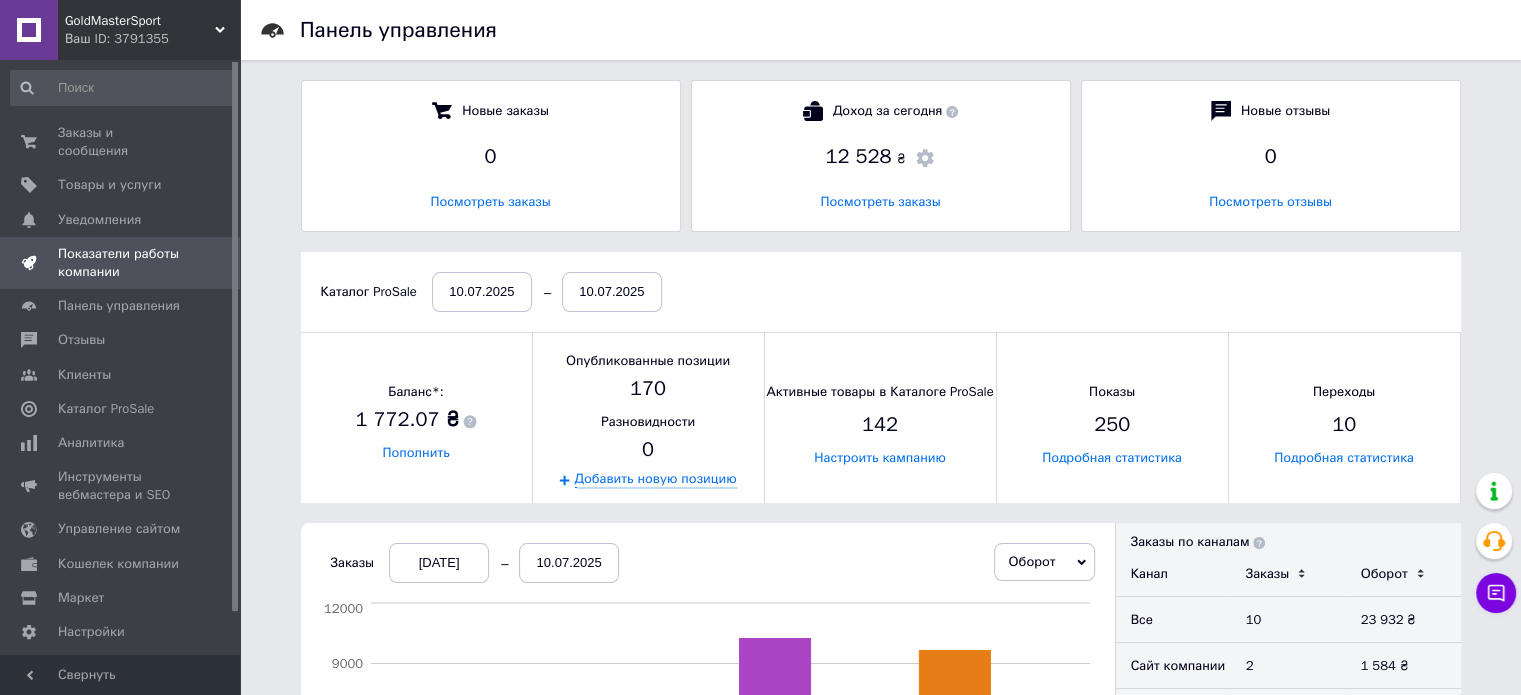 click on "10.07.2025" at bounding box center (482, 292) 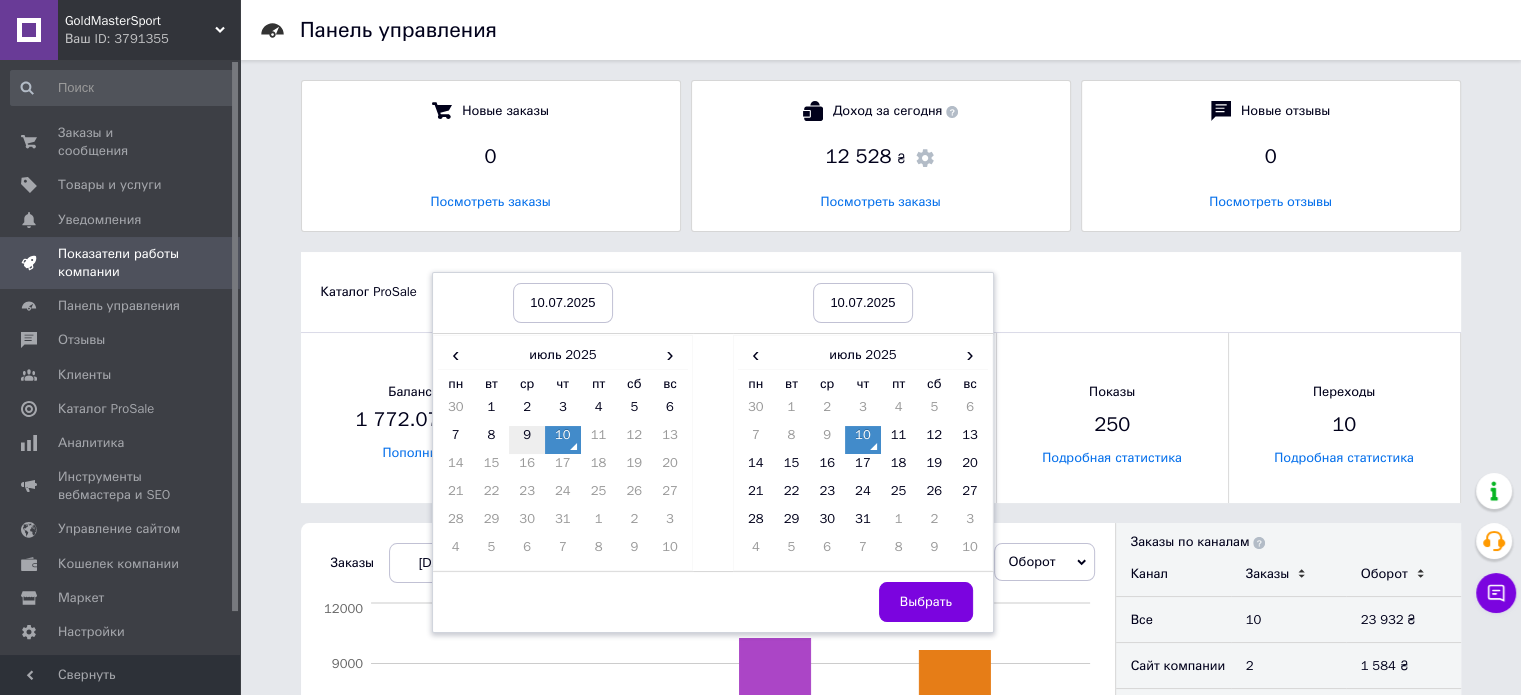 click on "9" at bounding box center (527, 440) 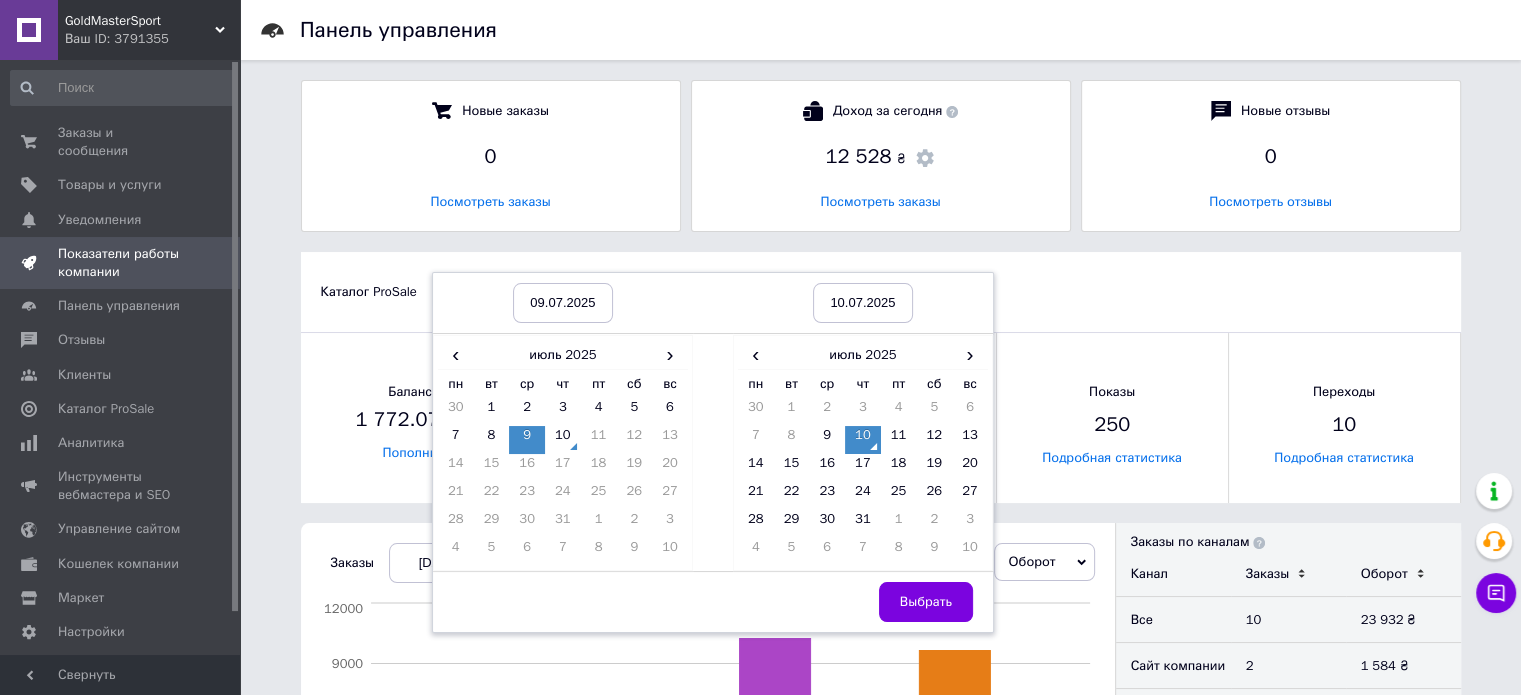 click on "10.07.2025" at bounding box center (863, 303) 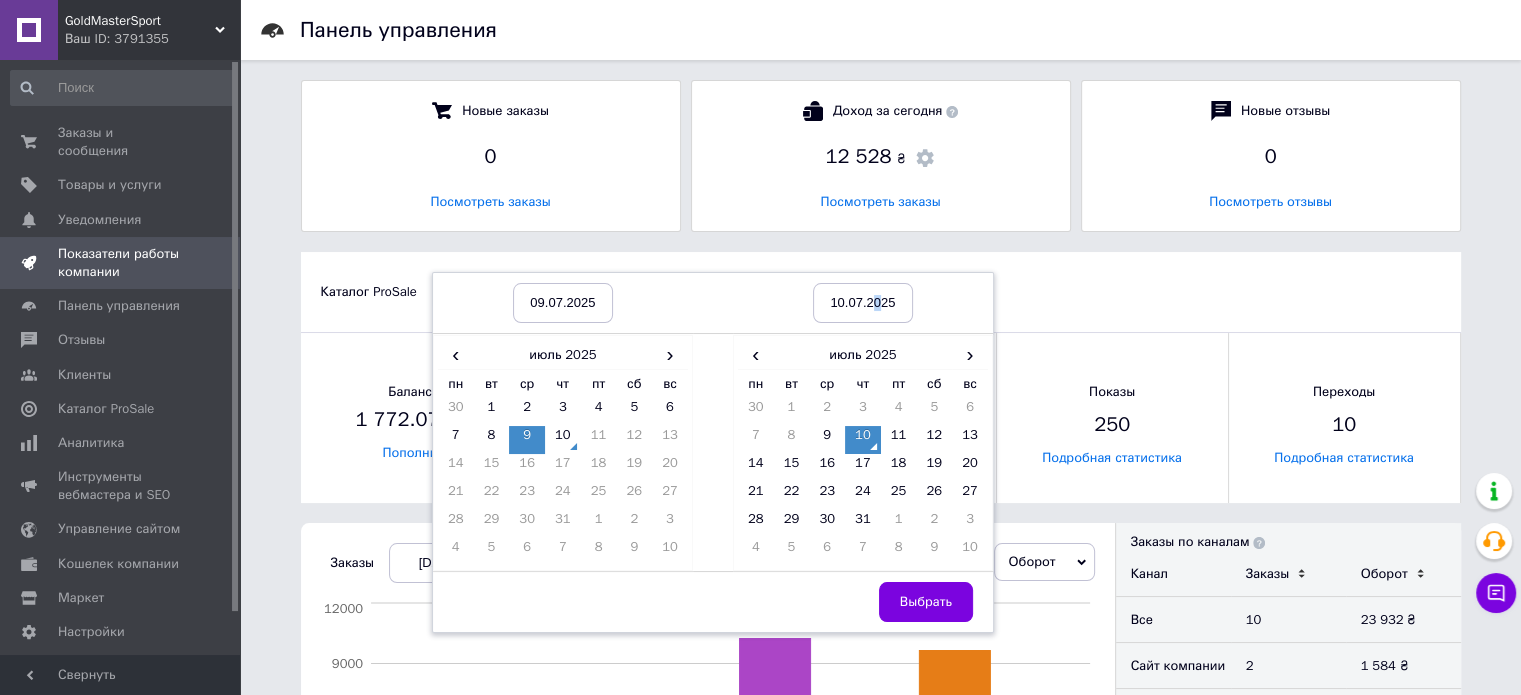click on "10.07.2025" at bounding box center [863, 303] 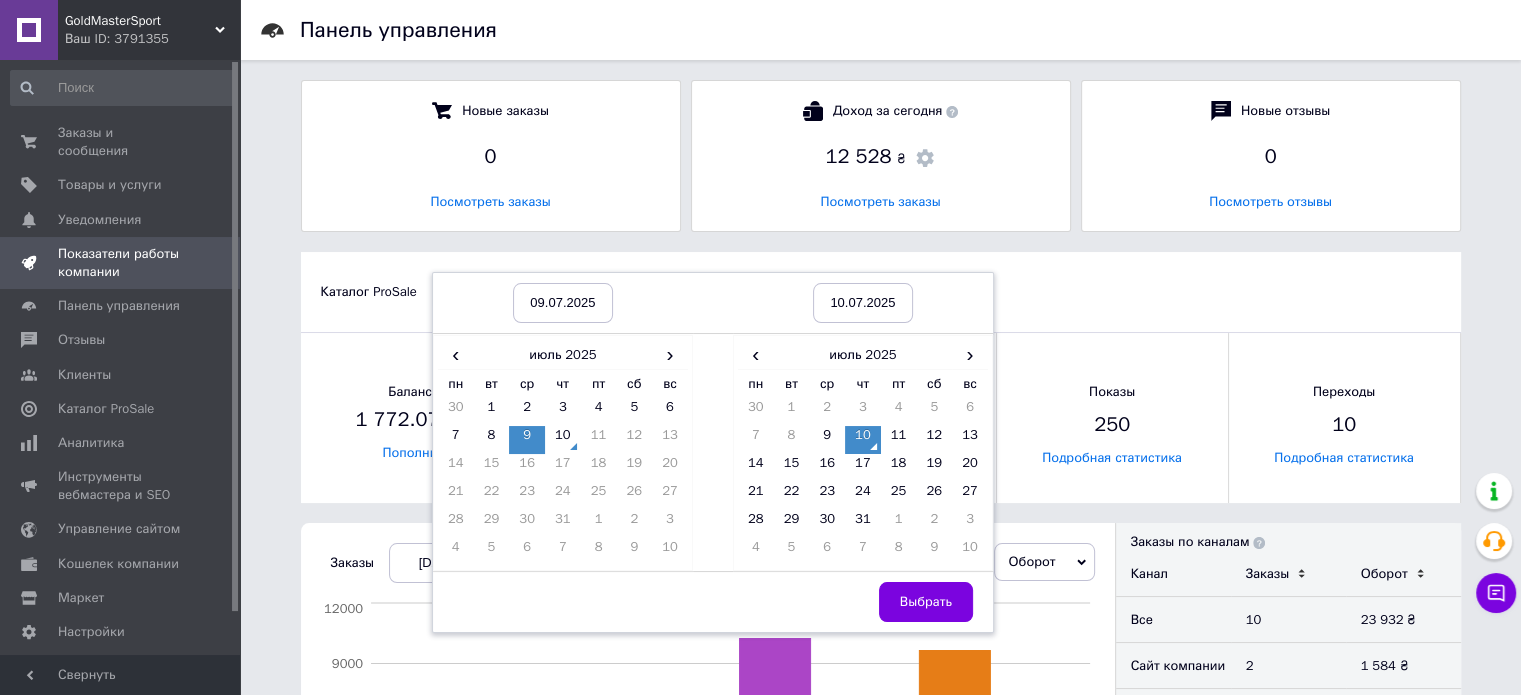 drag, startPoint x: 831, startPoint y: 429, endPoint x: 831, endPoint y: 416, distance: 13 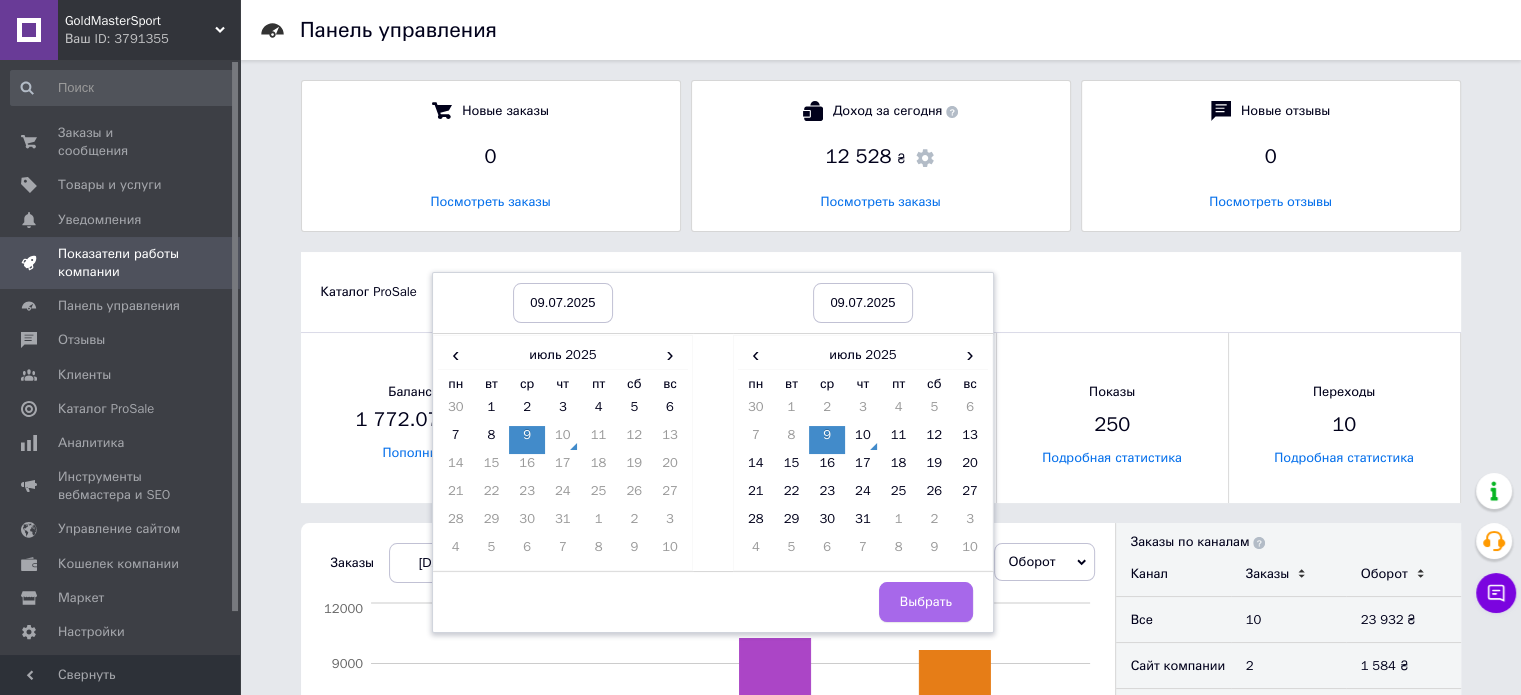 click on "Выбрать" at bounding box center (926, 602) 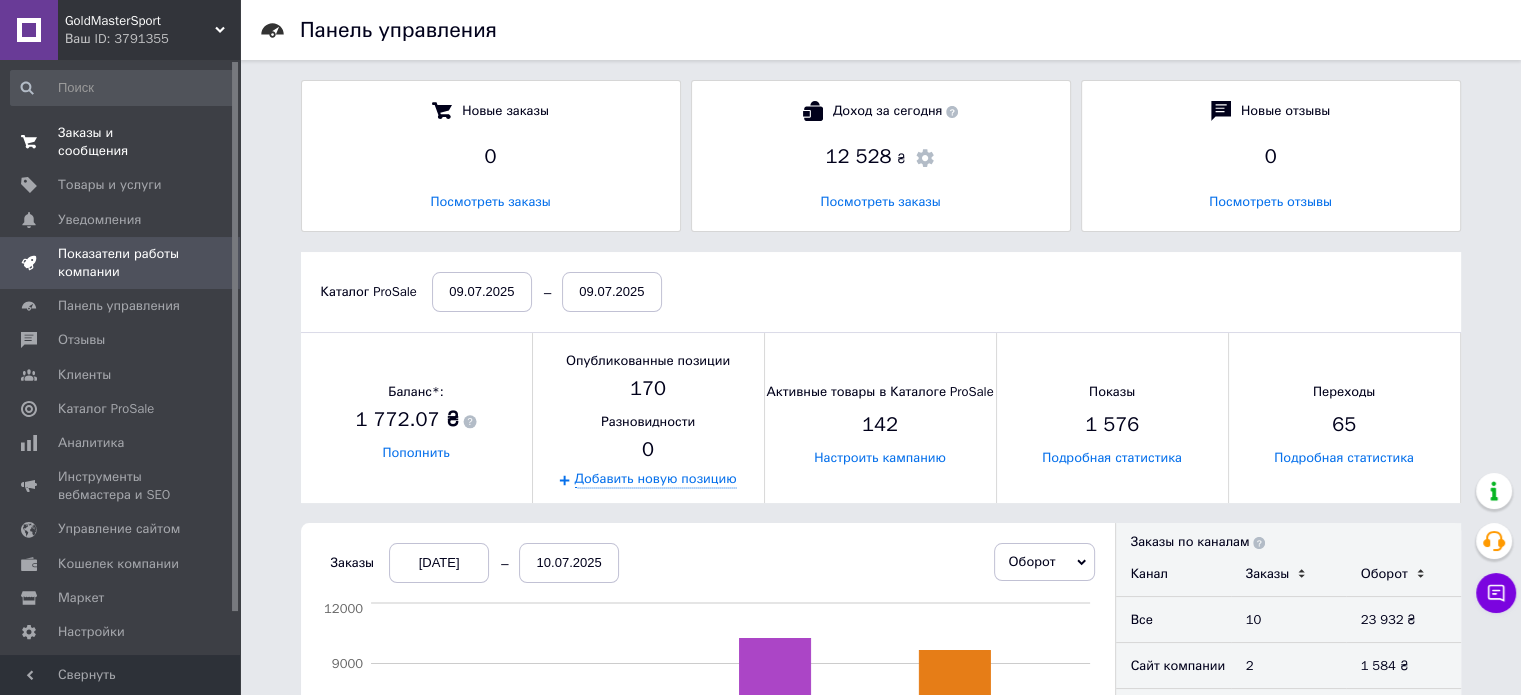 click on "Заказы и сообщения" at bounding box center [121, 142] 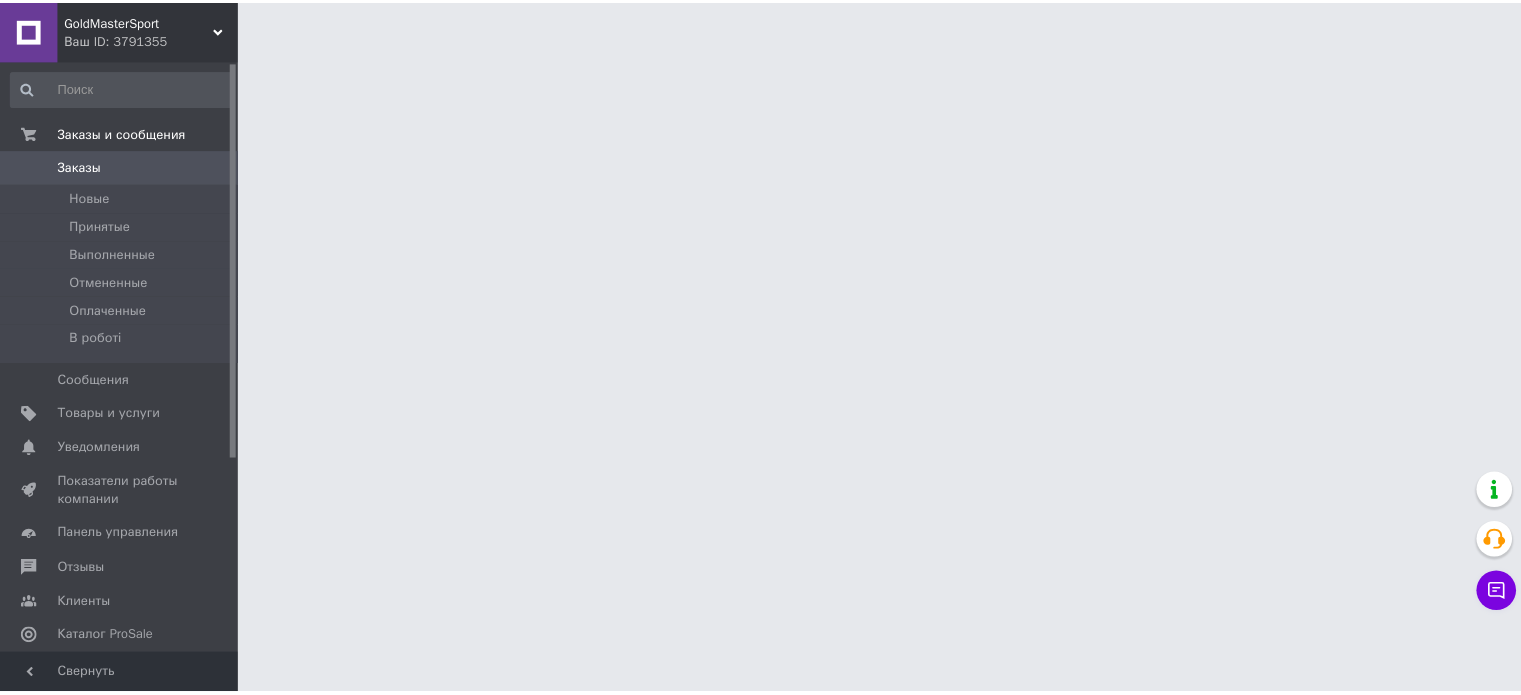 scroll, scrollTop: 0, scrollLeft: 0, axis: both 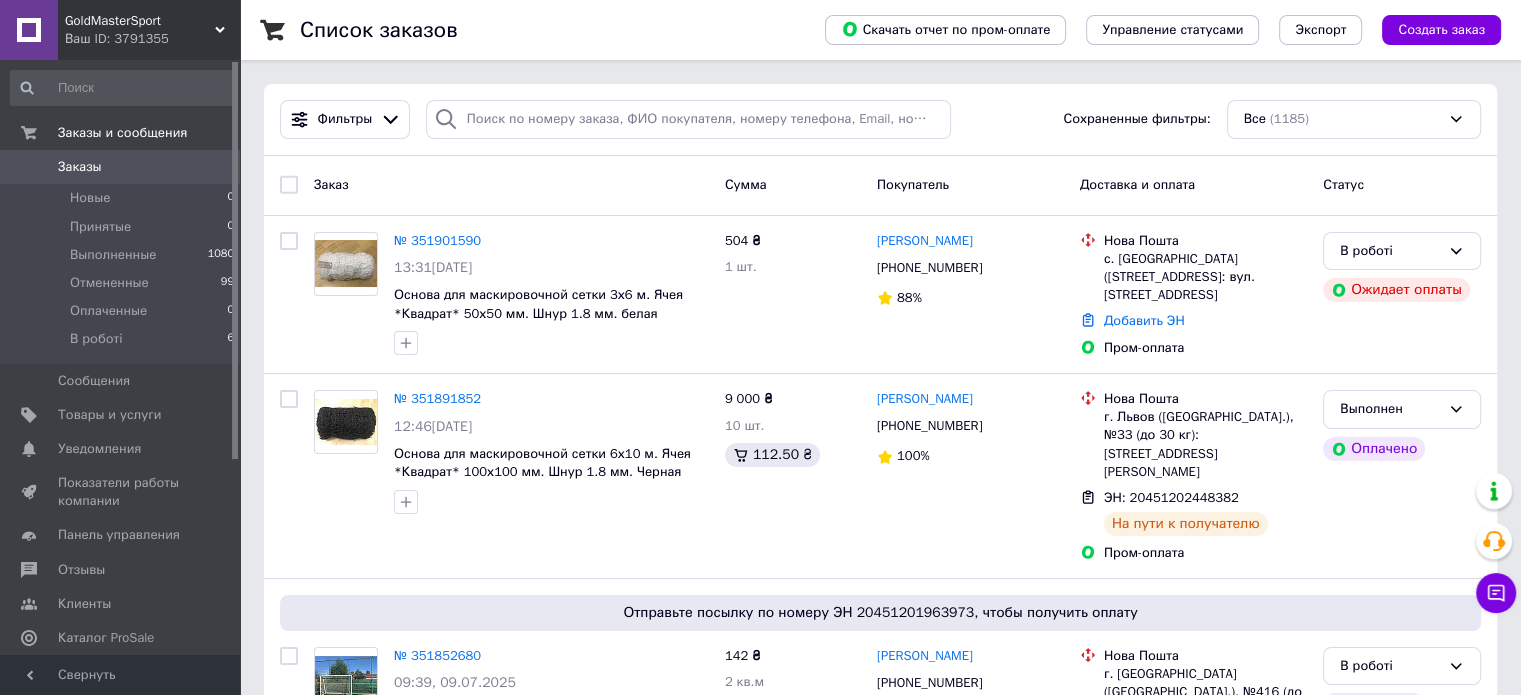 click on "Заказы" at bounding box center (80, 167) 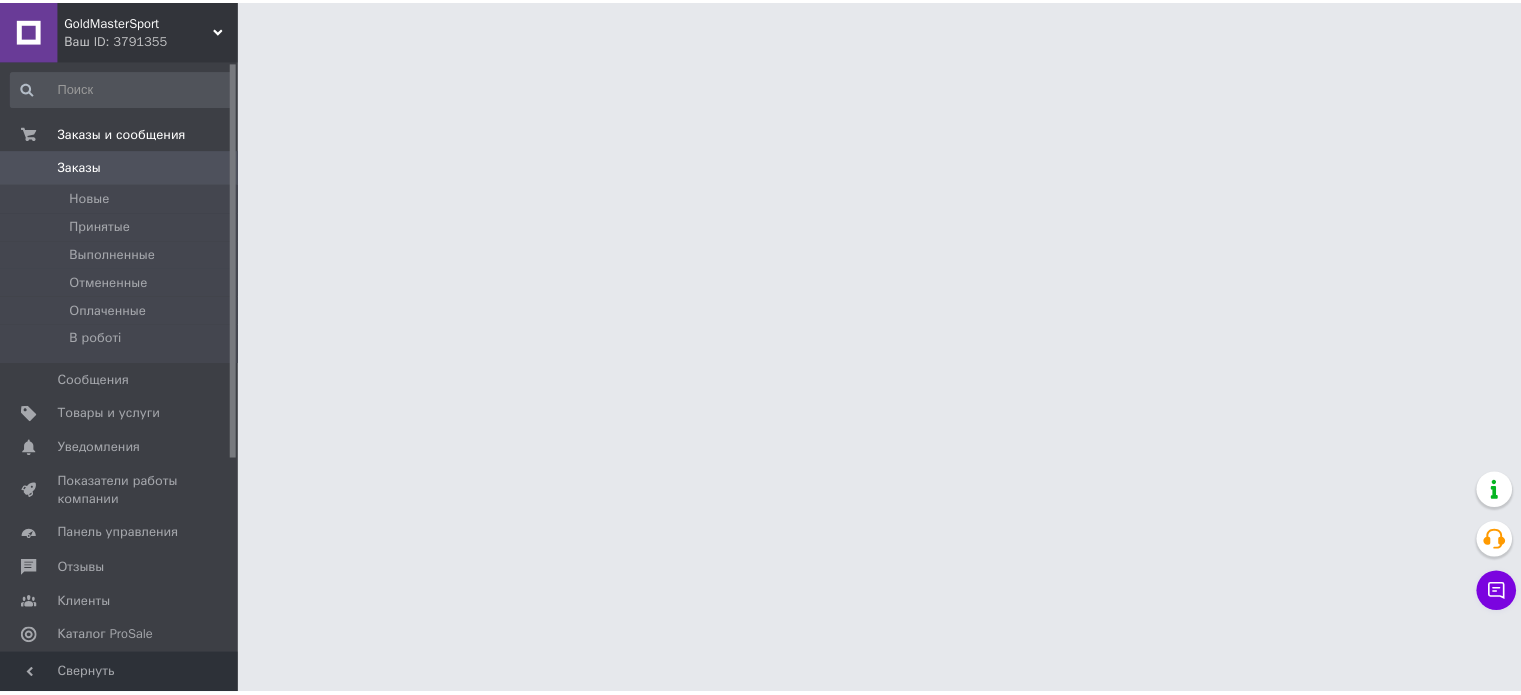 scroll, scrollTop: 0, scrollLeft: 0, axis: both 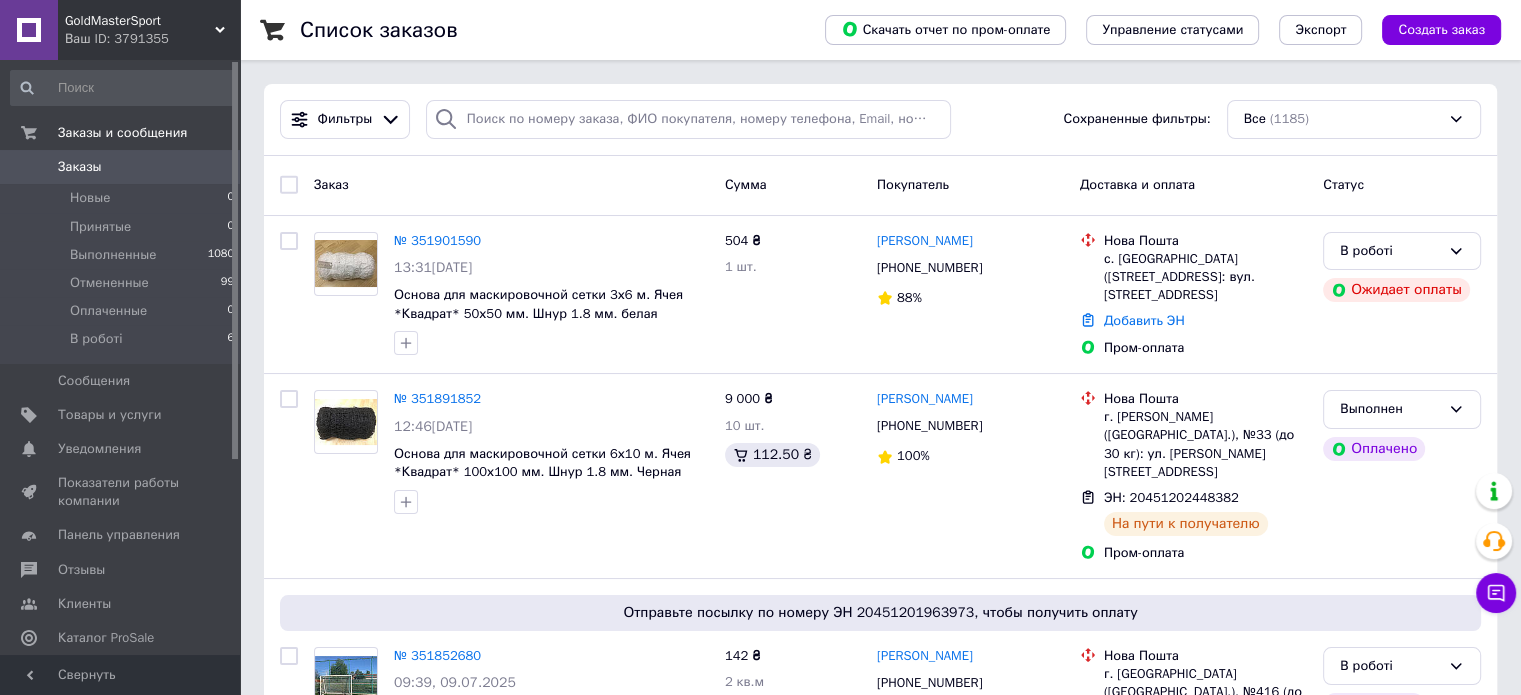 click at bounding box center (29, 167) 